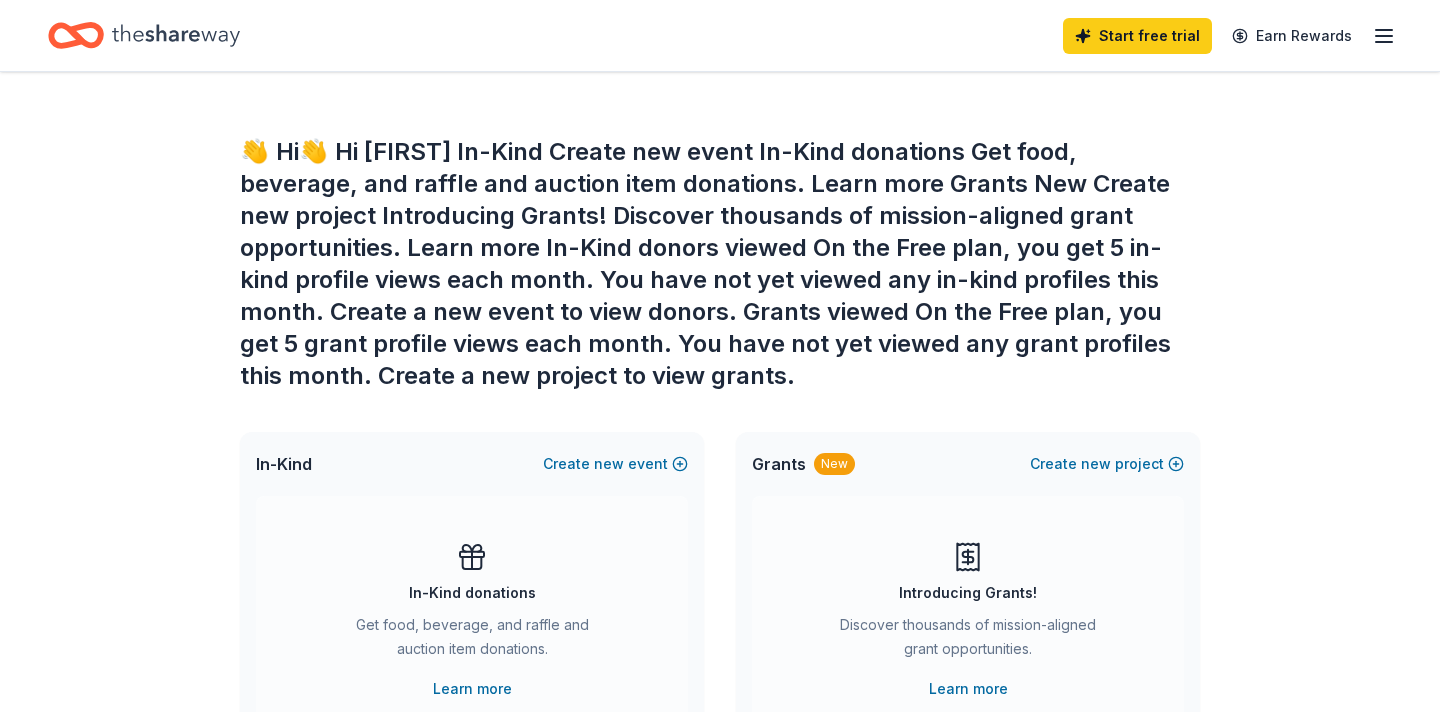 scroll, scrollTop: 0, scrollLeft: 0, axis: both 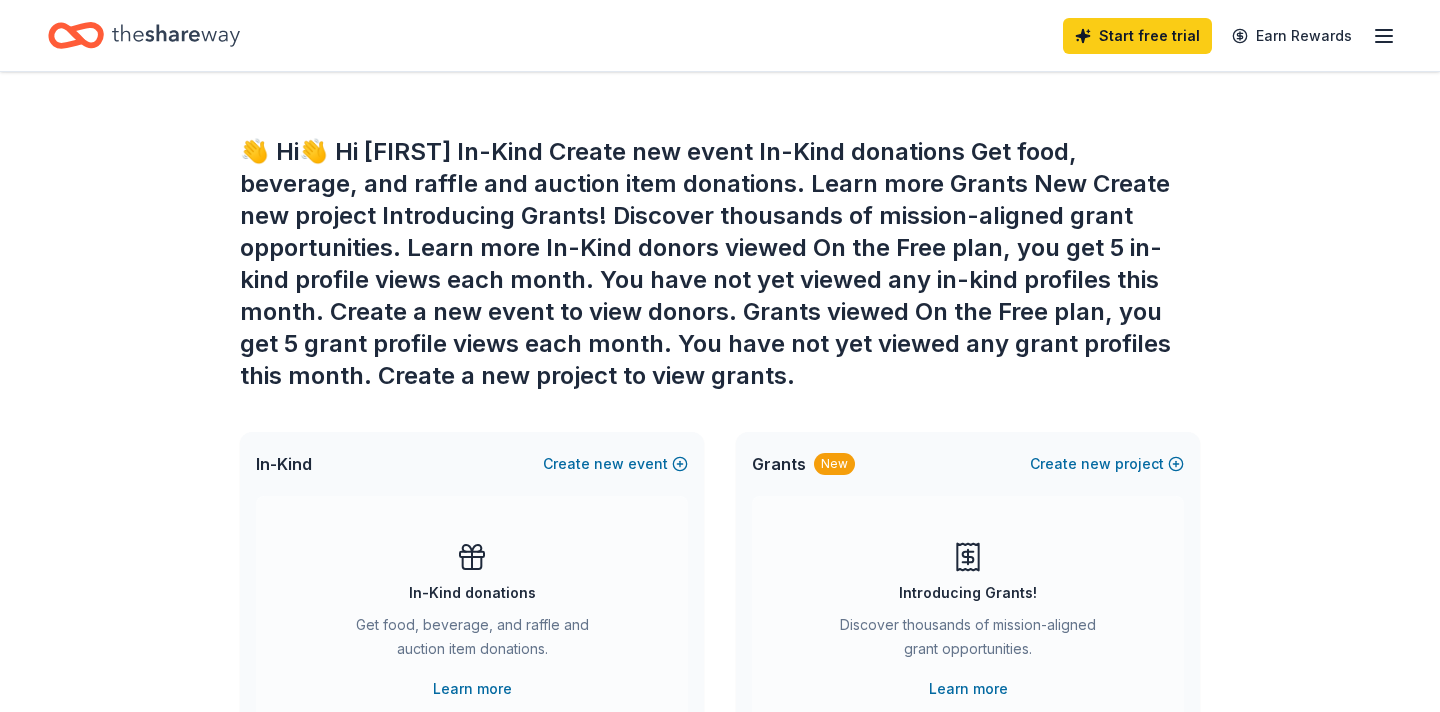 click 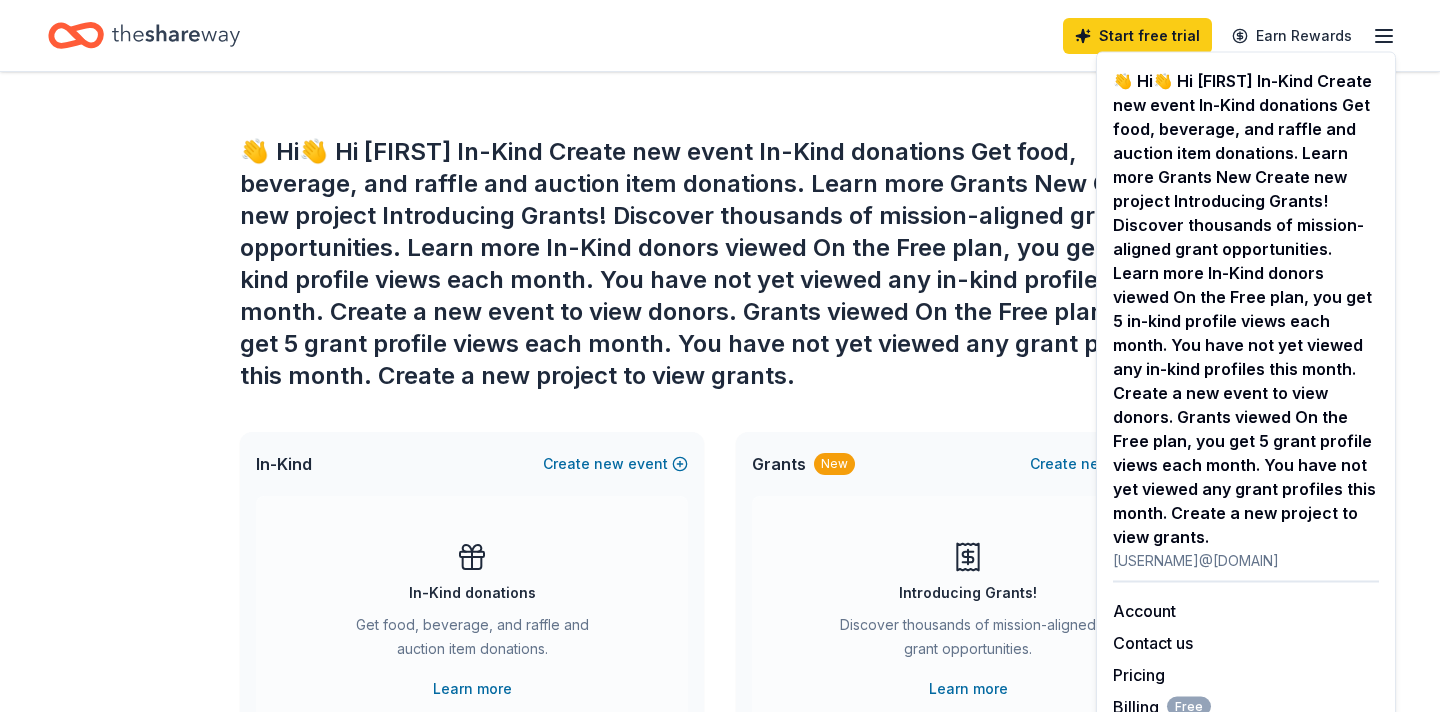 click on "👋 Hi  Amanda In-Kind Create  new  event   In-Kind donations Get food, beverage, and raffle and auction item donations. Learn more Grants New Create  new  project   Introducing Grants! Discover thousands of mission-aligned grant opportunities. Learn more In-Kind donors viewed On the Free plan, you get 5 in-kind profile views each month. You have not yet viewed any  in-kind  profiles this month. Create a new  event   to view  donors . Grants viewed On the Free plan, you get 5 grant profile views each month. You have not yet viewed any  grant  profiles this month. Create a new  project   to view  grants ." at bounding box center (720, 768) 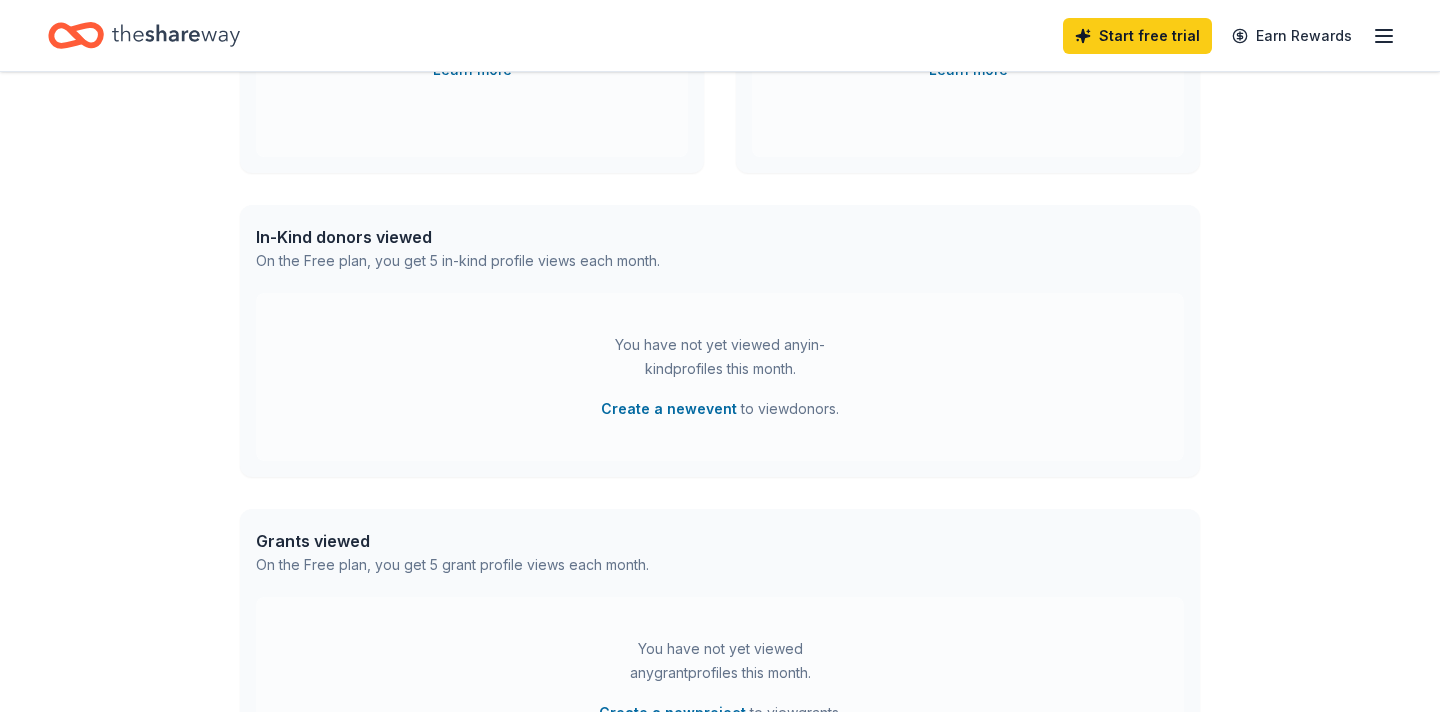 scroll, scrollTop: 672, scrollLeft: 0, axis: vertical 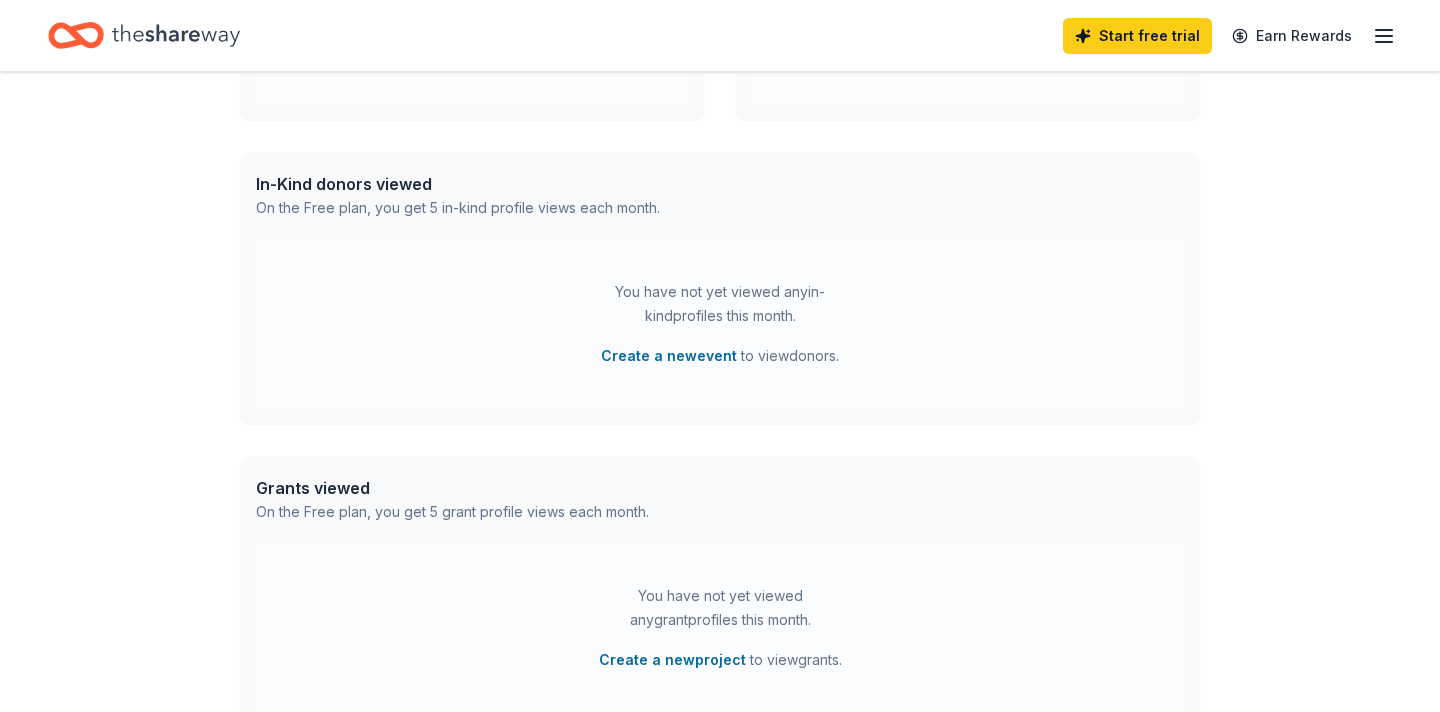 click on "Pricing" at bounding box center (1020, 840) 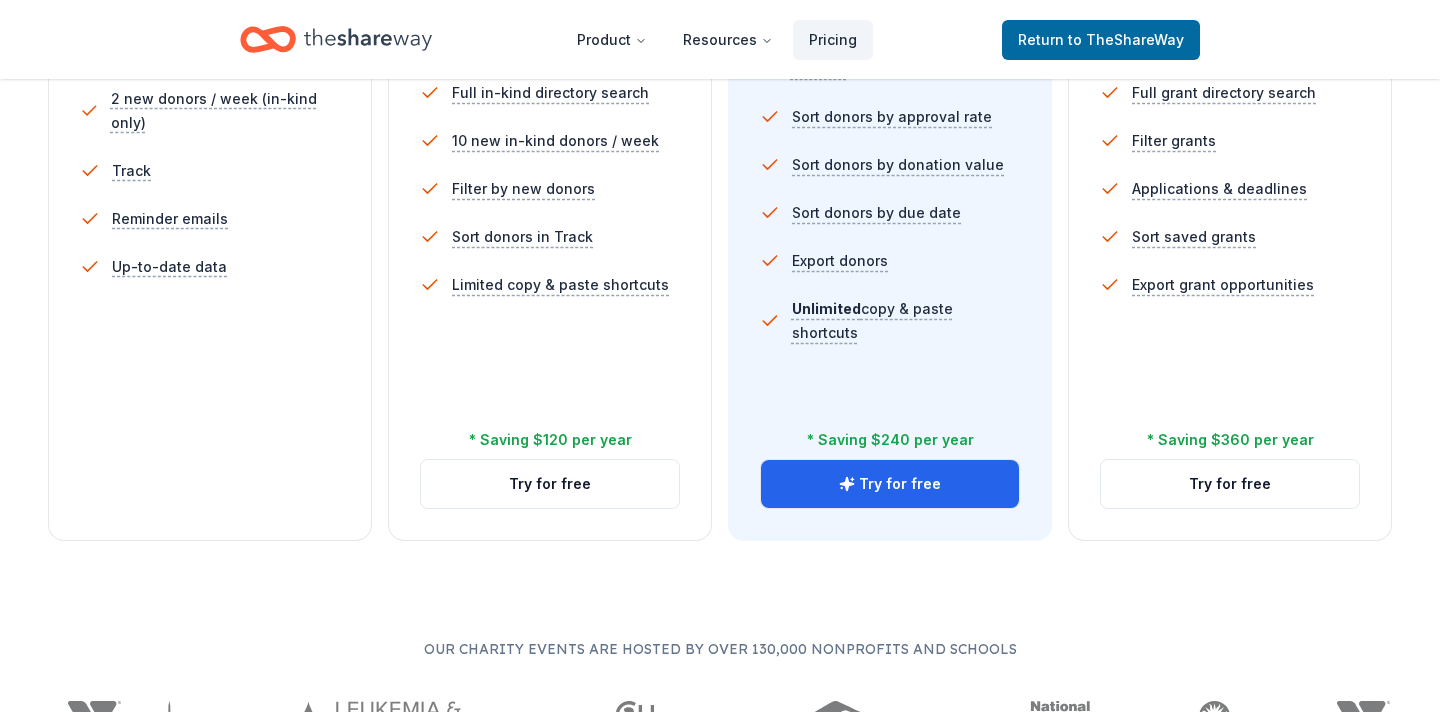scroll, scrollTop: 710, scrollLeft: 0, axis: vertical 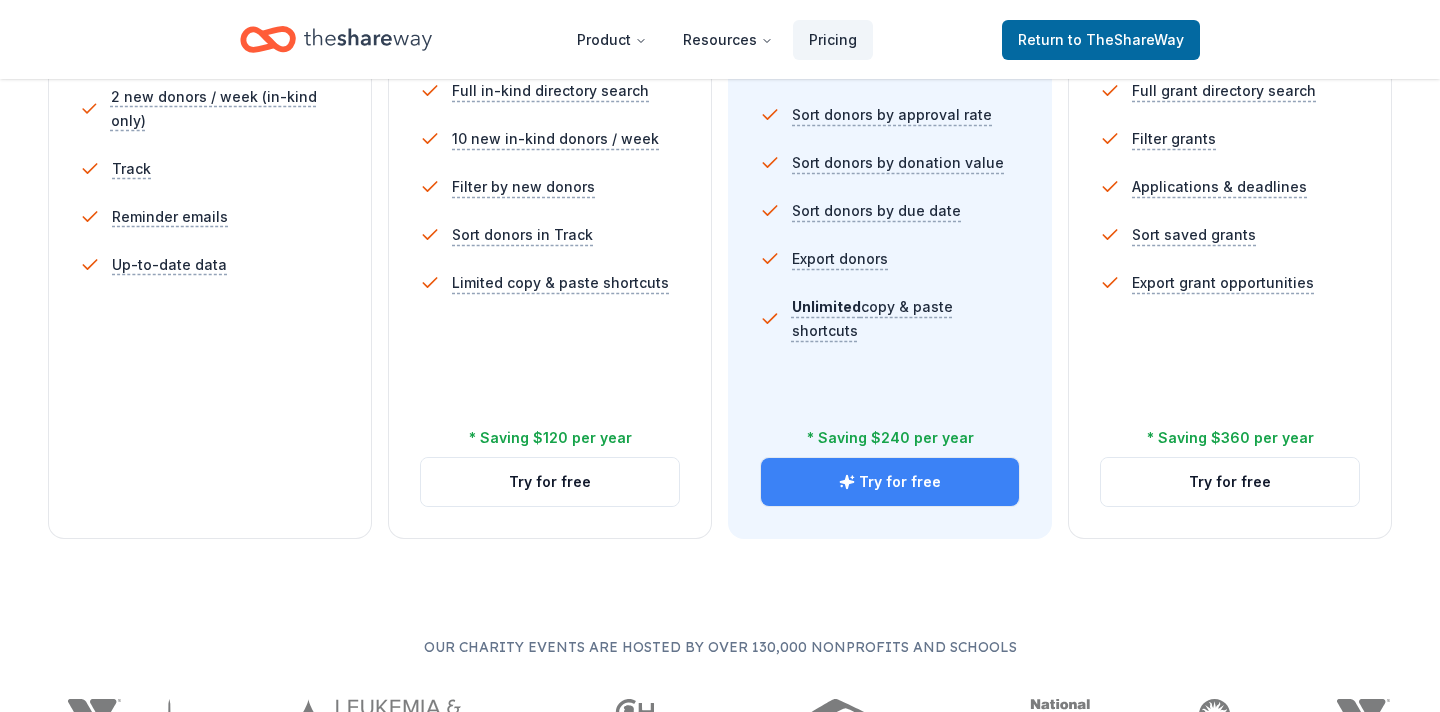 click on "Try for free" at bounding box center [890, 482] 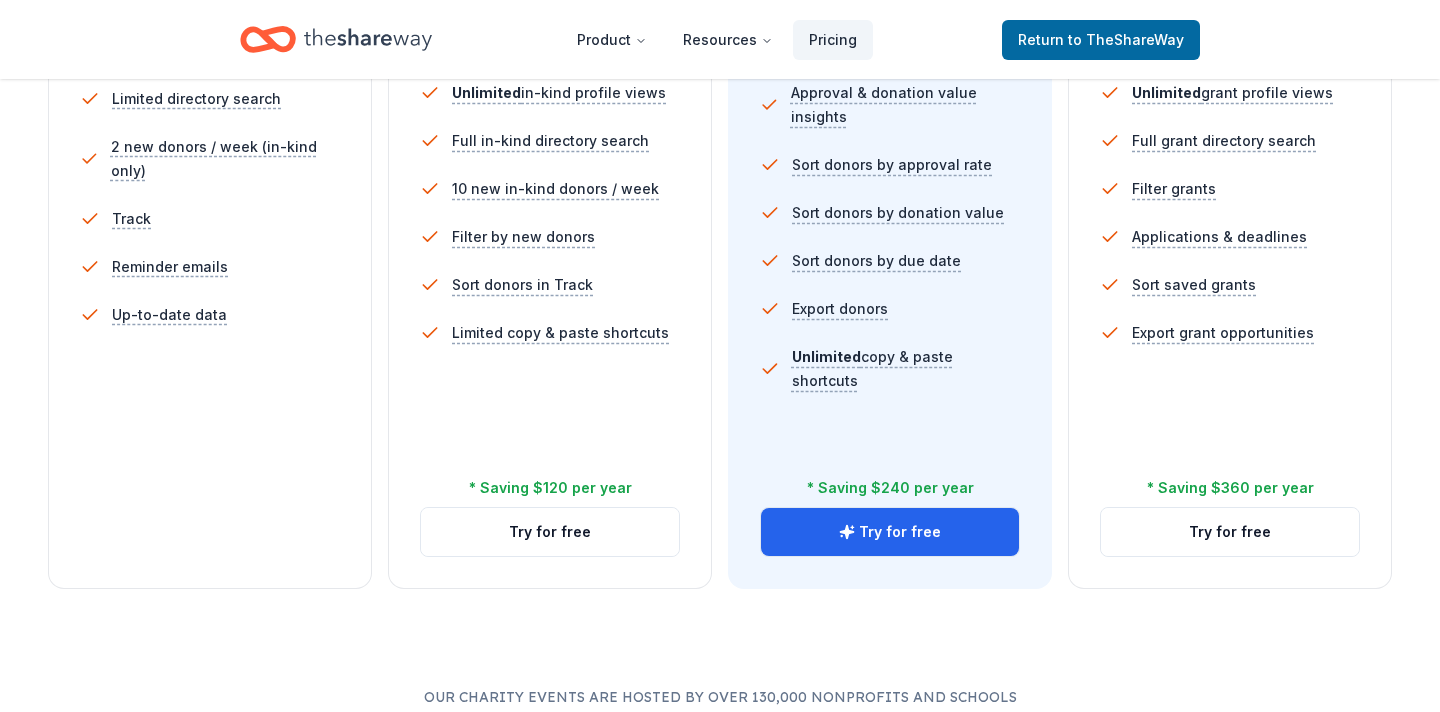 scroll, scrollTop: 0, scrollLeft: 0, axis: both 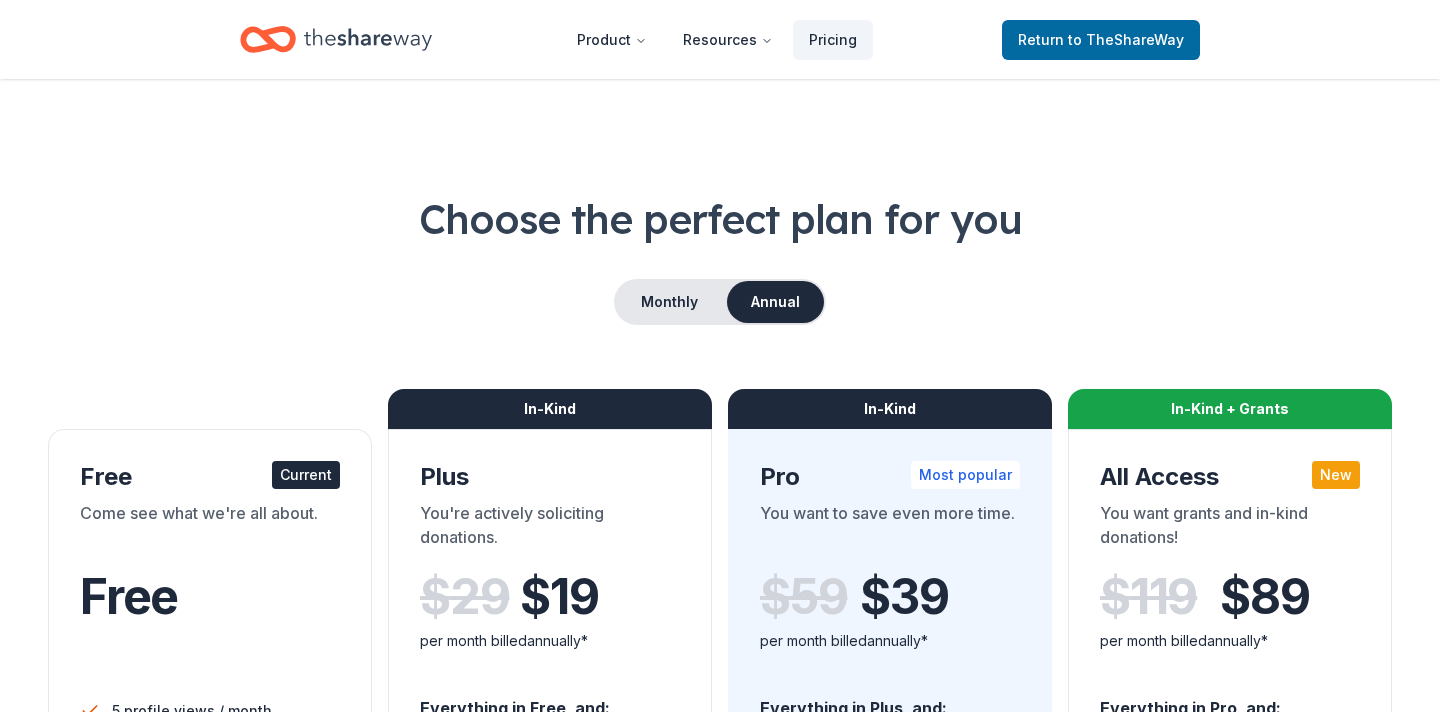 click 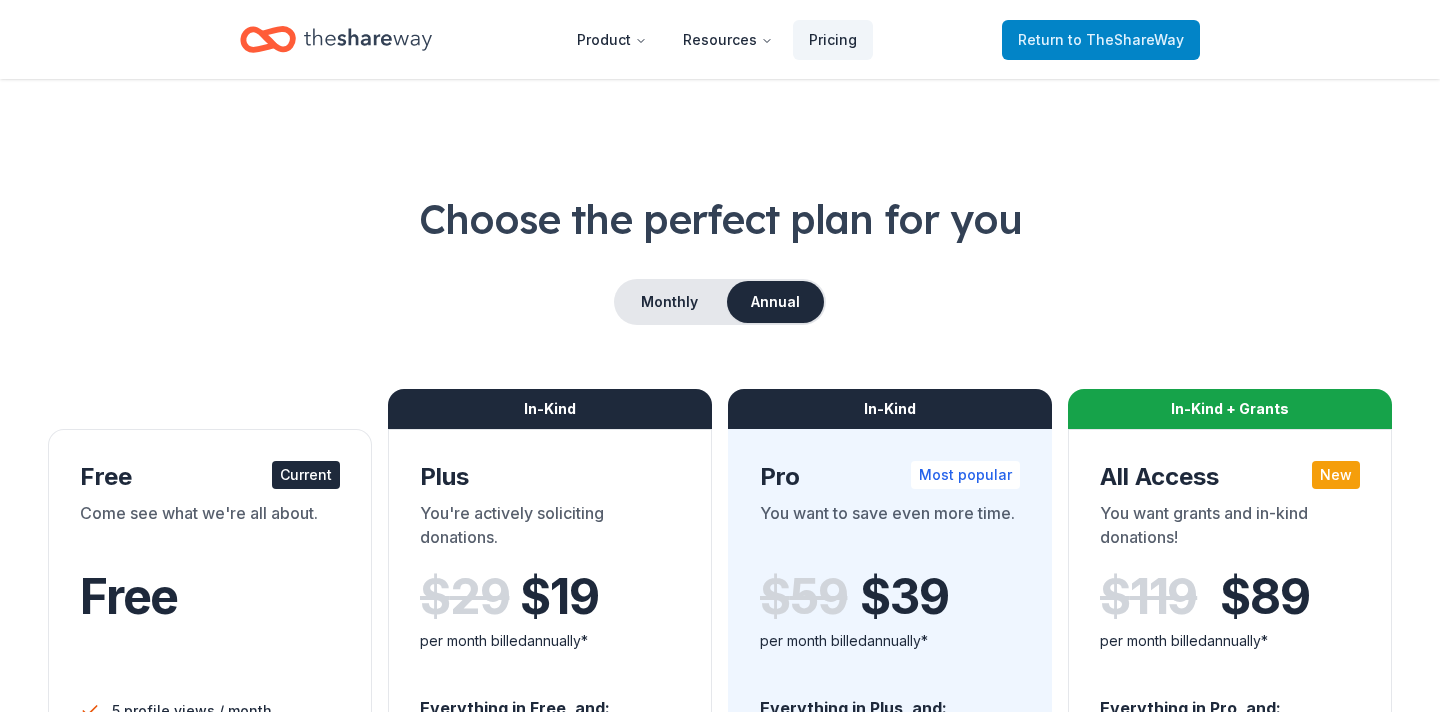 click on "to TheShareWay" at bounding box center [1126, 39] 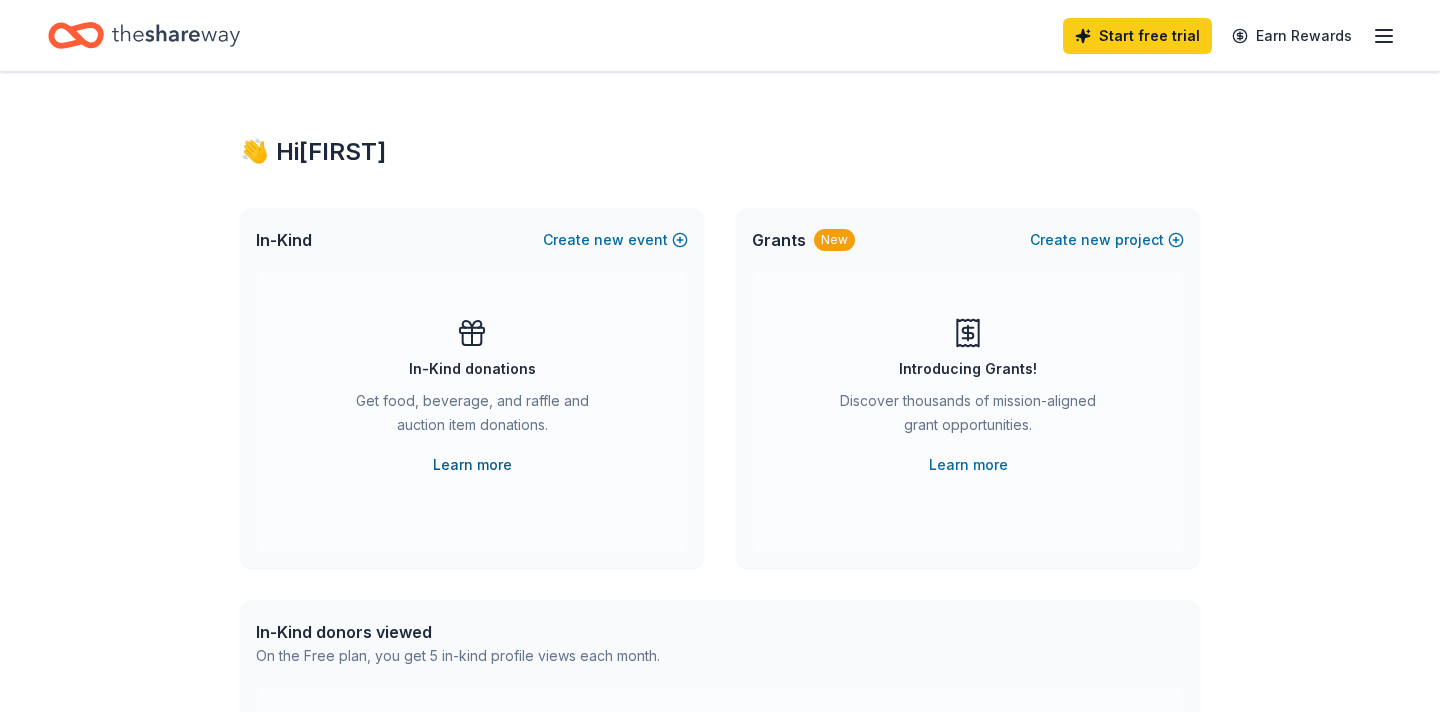 click on "Learn more" at bounding box center (472, 465) 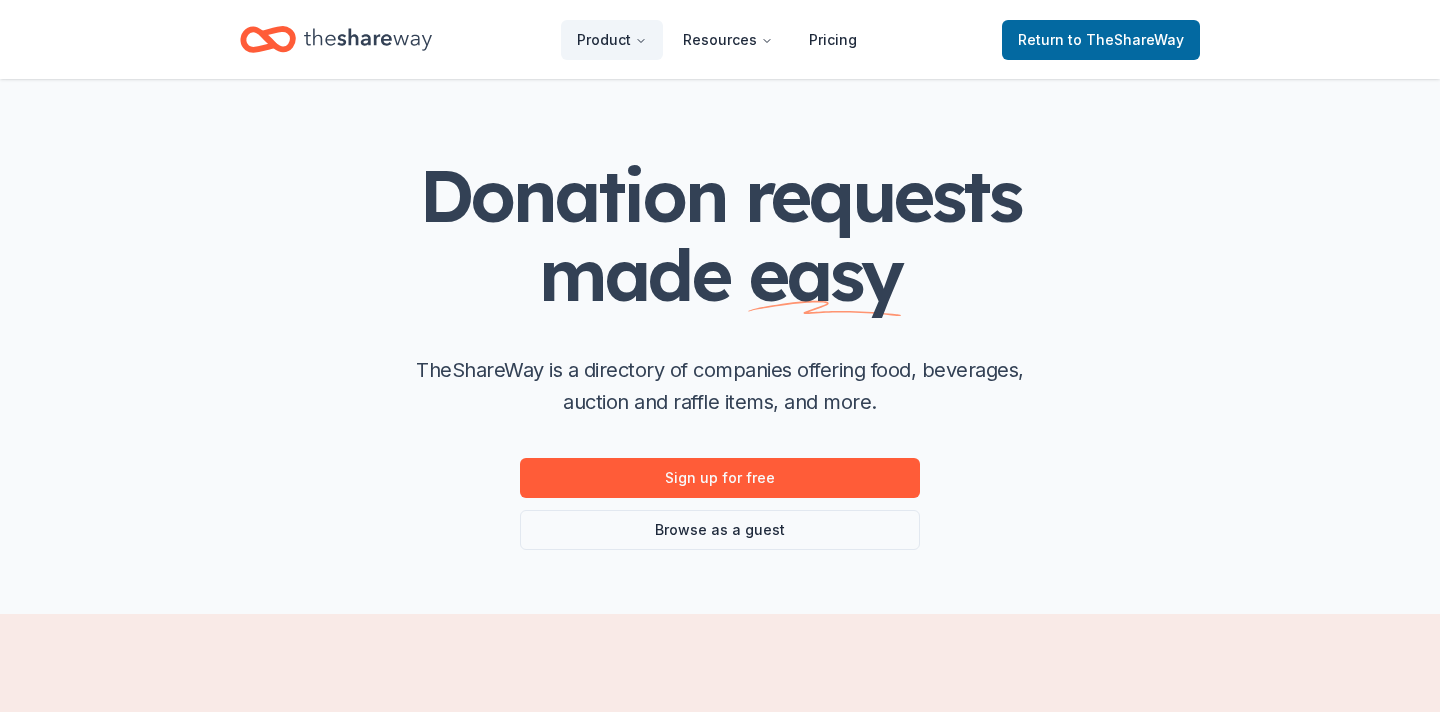 scroll, scrollTop: 54, scrollLeft: 0, axis: vertical 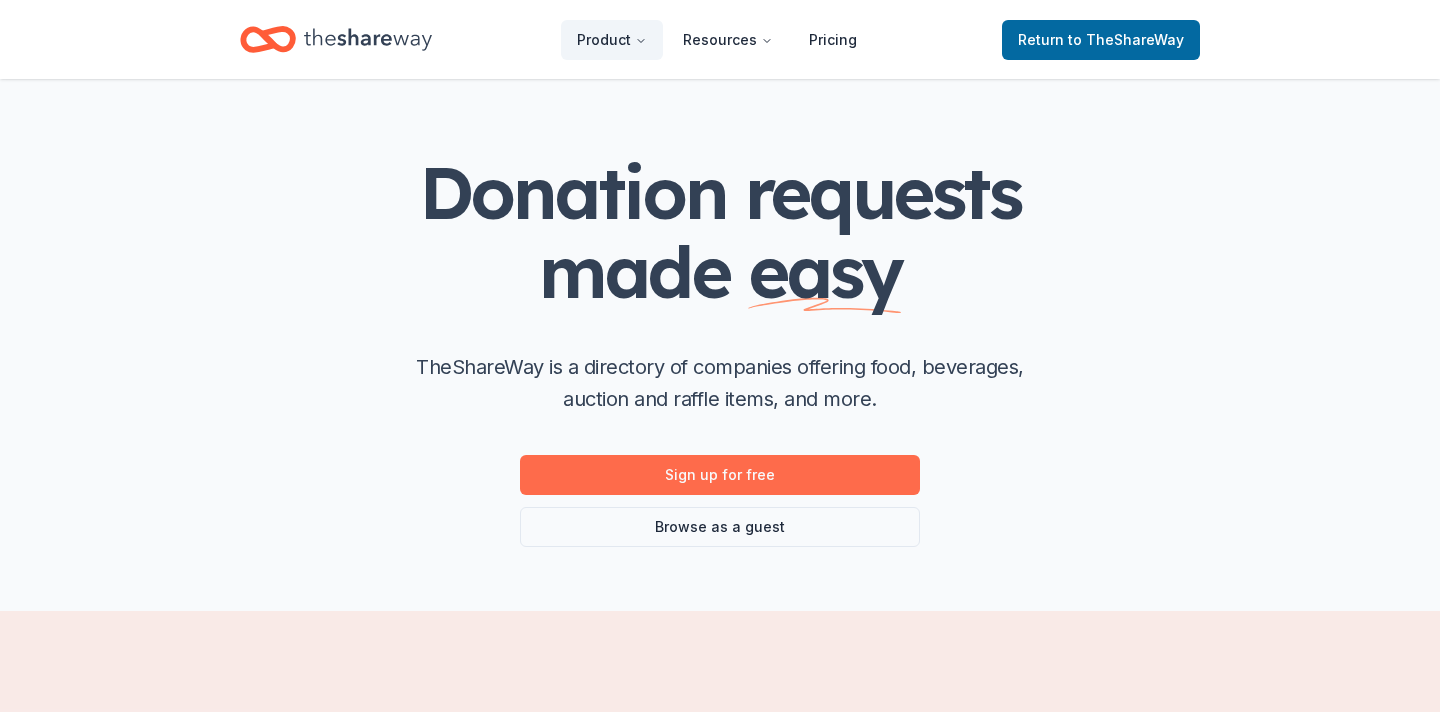 click on "Sign up for free" at bounding box center (720, 475) 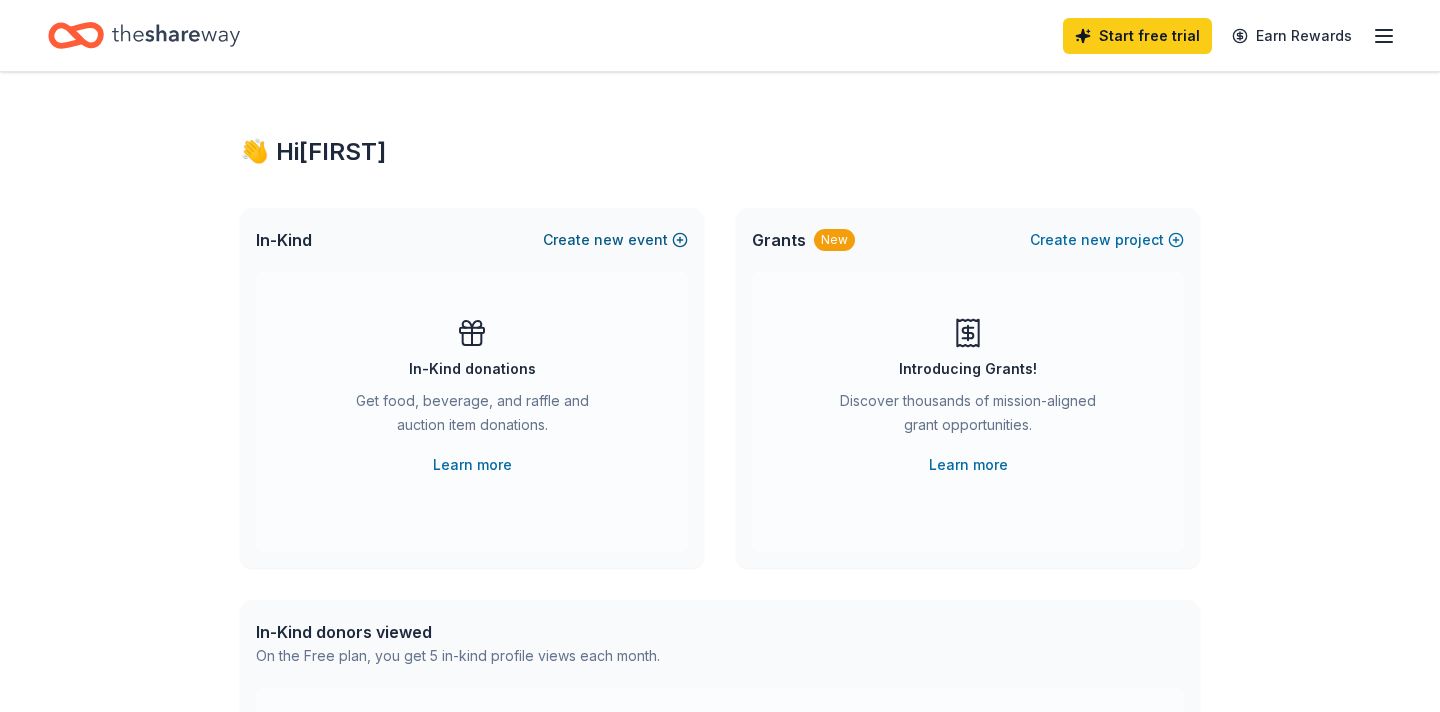 click on "Create  new  event" at bounding box center [615, 240] 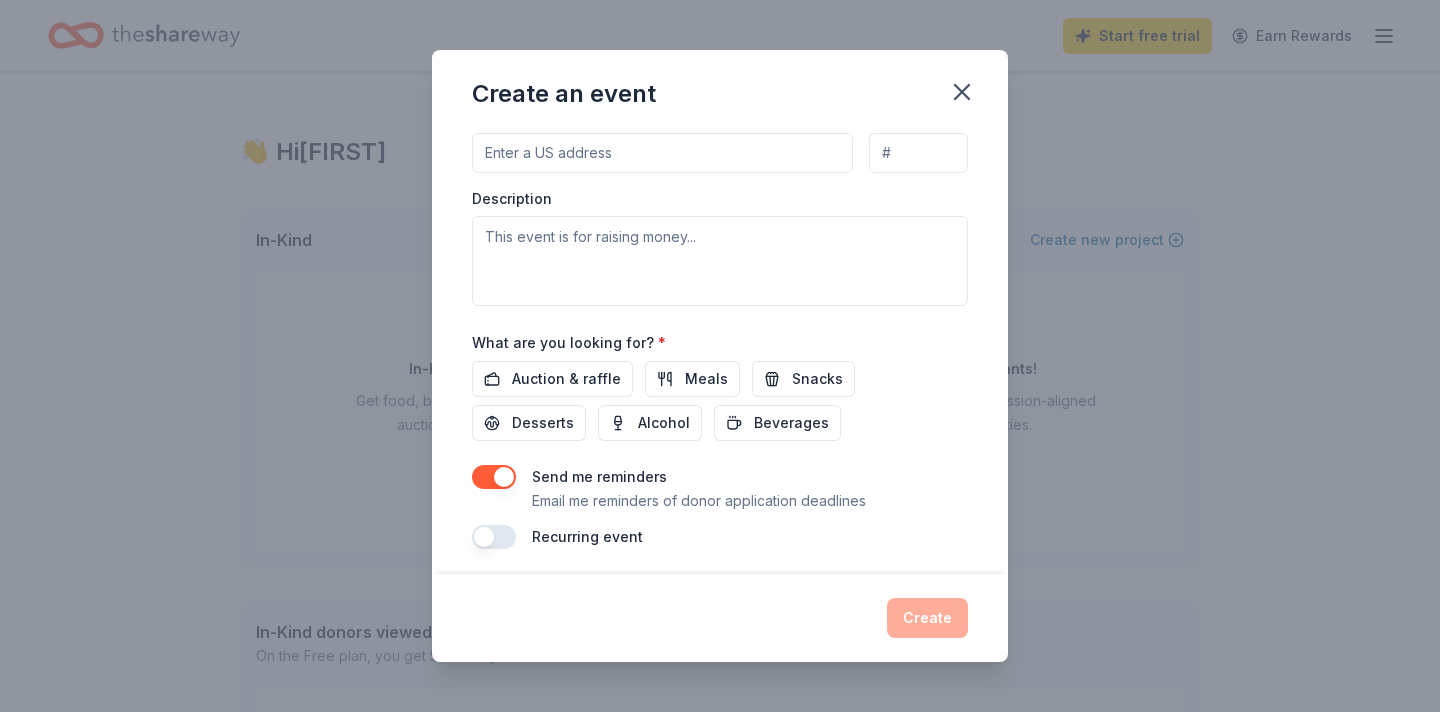 scroll, scrollTop: 512, scrollLeft: 0, axis: vertical 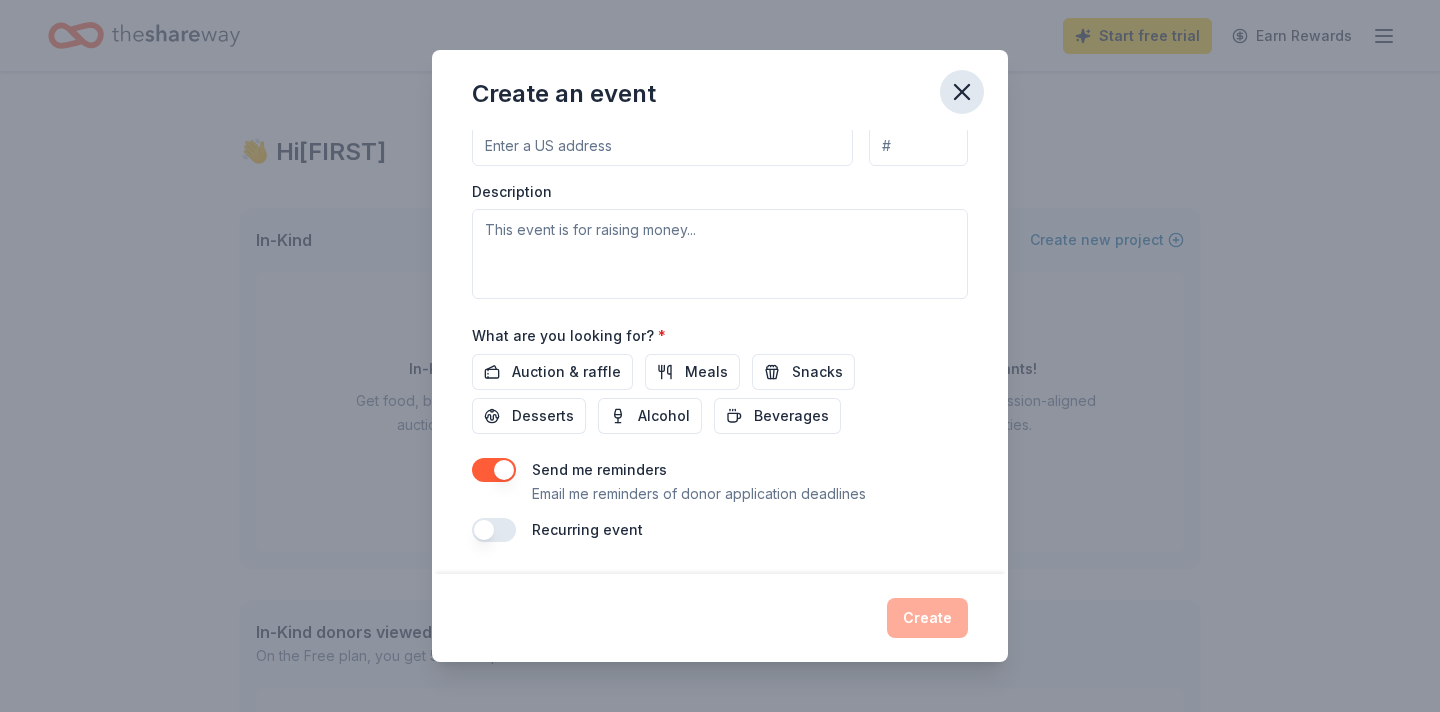 click 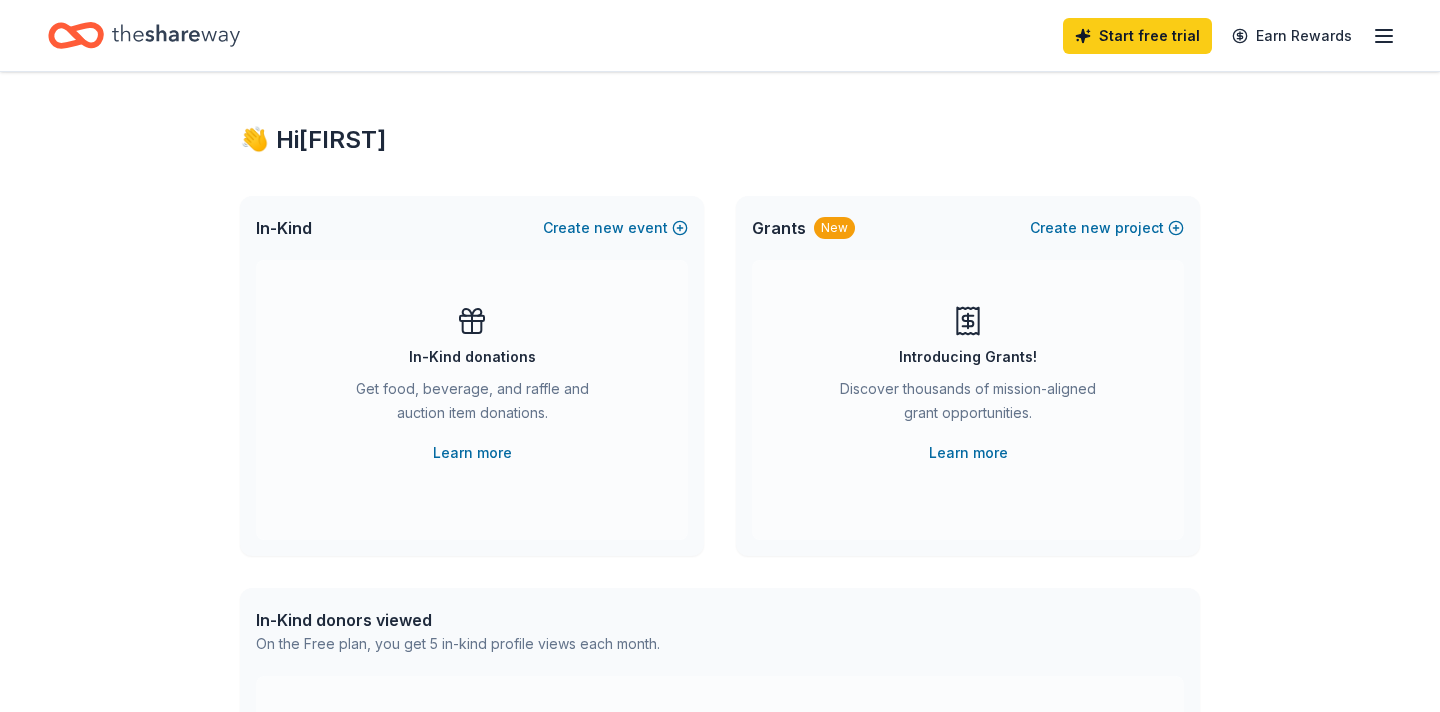 scroll, scrollTop: 0, scrollLeft: 0, axis: both 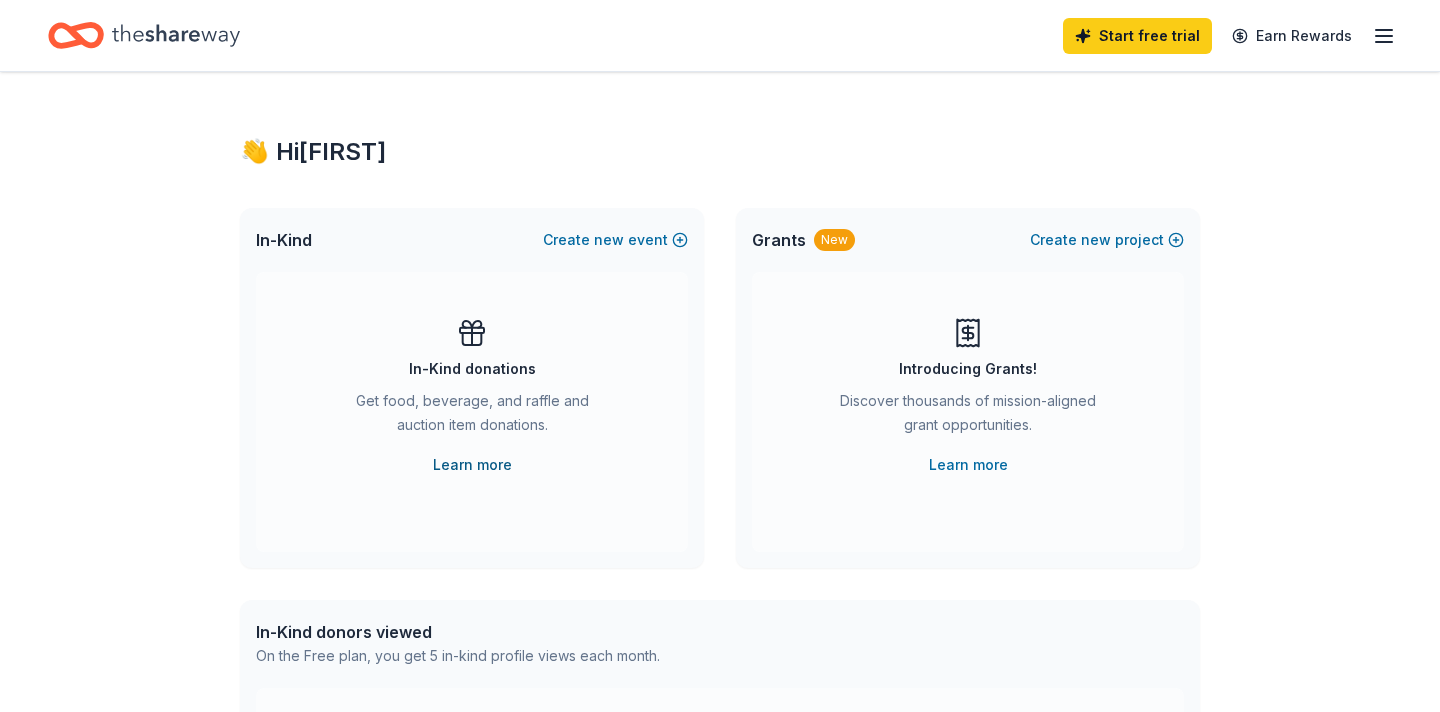 click on "Learn more" at bounding box center [472, 465] 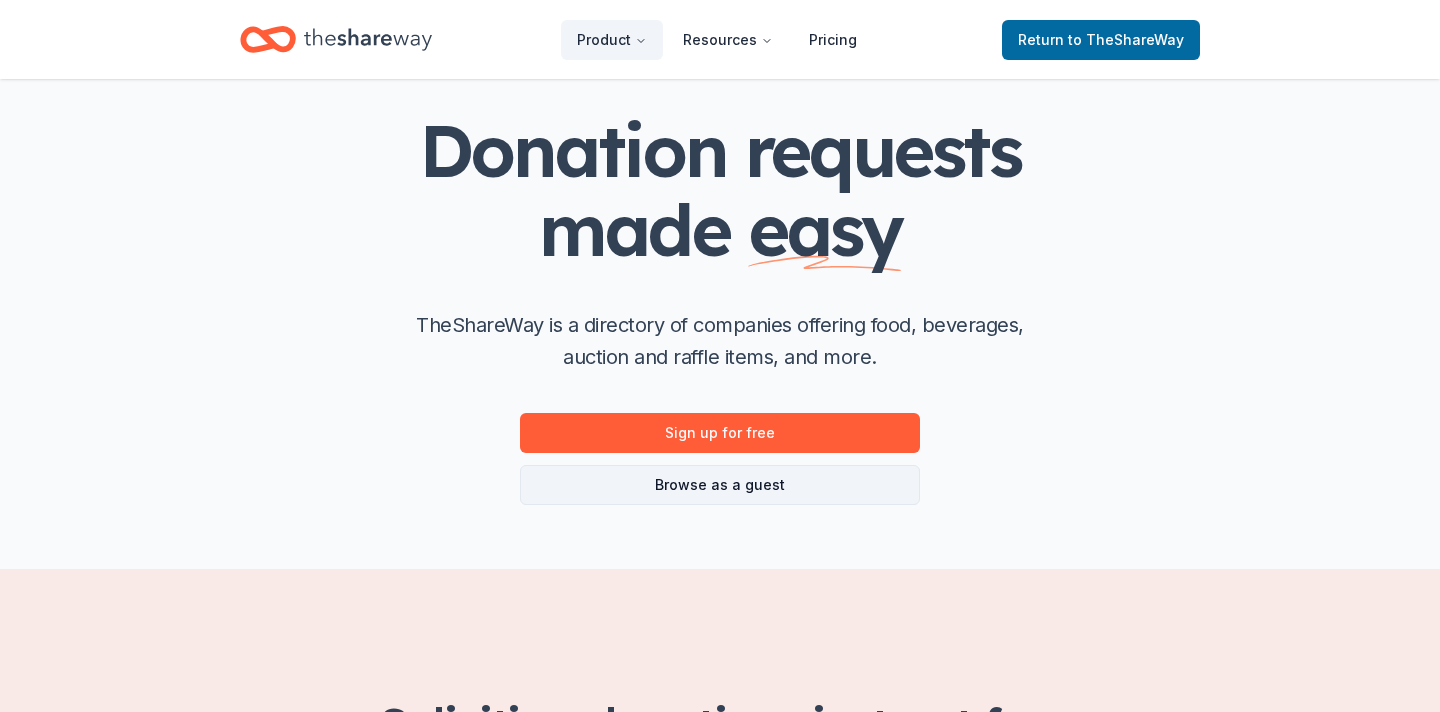 scroll, scrollTop: 101, scrollLeft: 0, axis: vertical 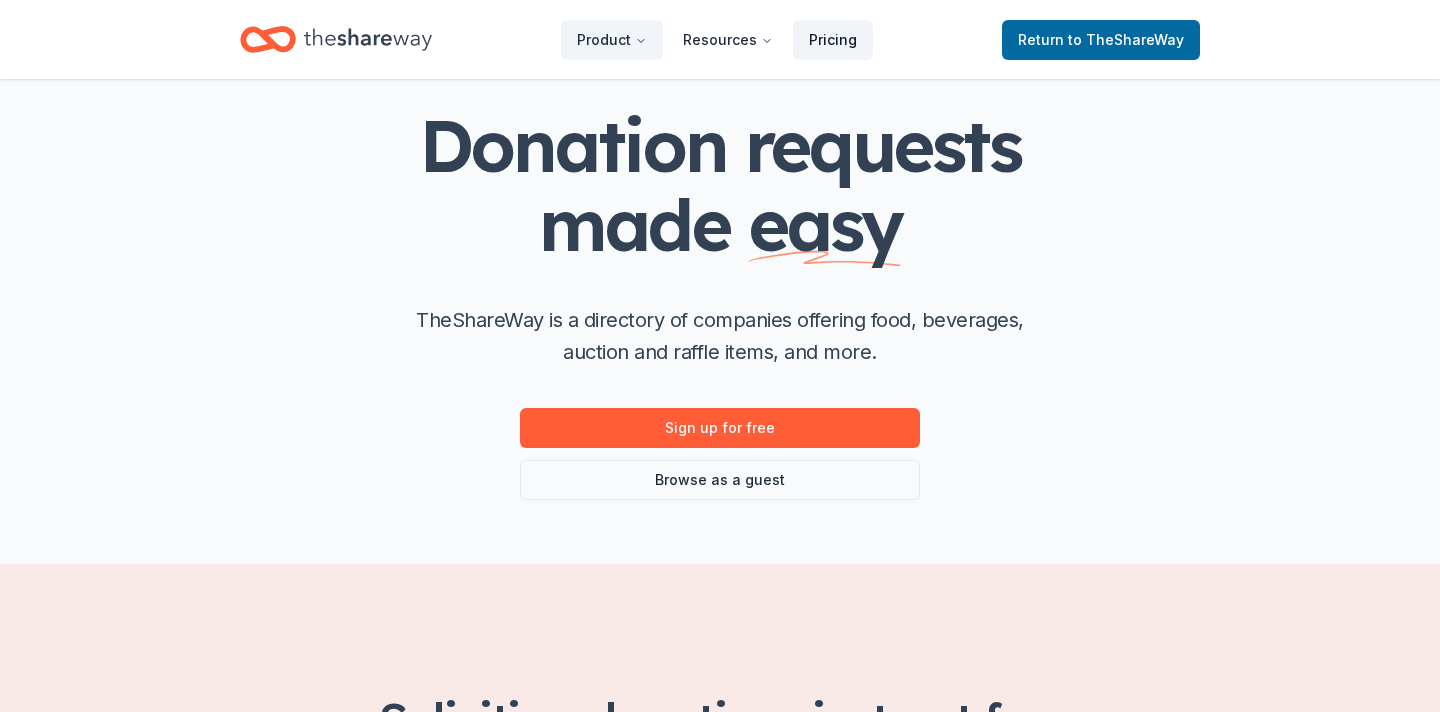 click on "Pricing" at bounding box center [833, 40] 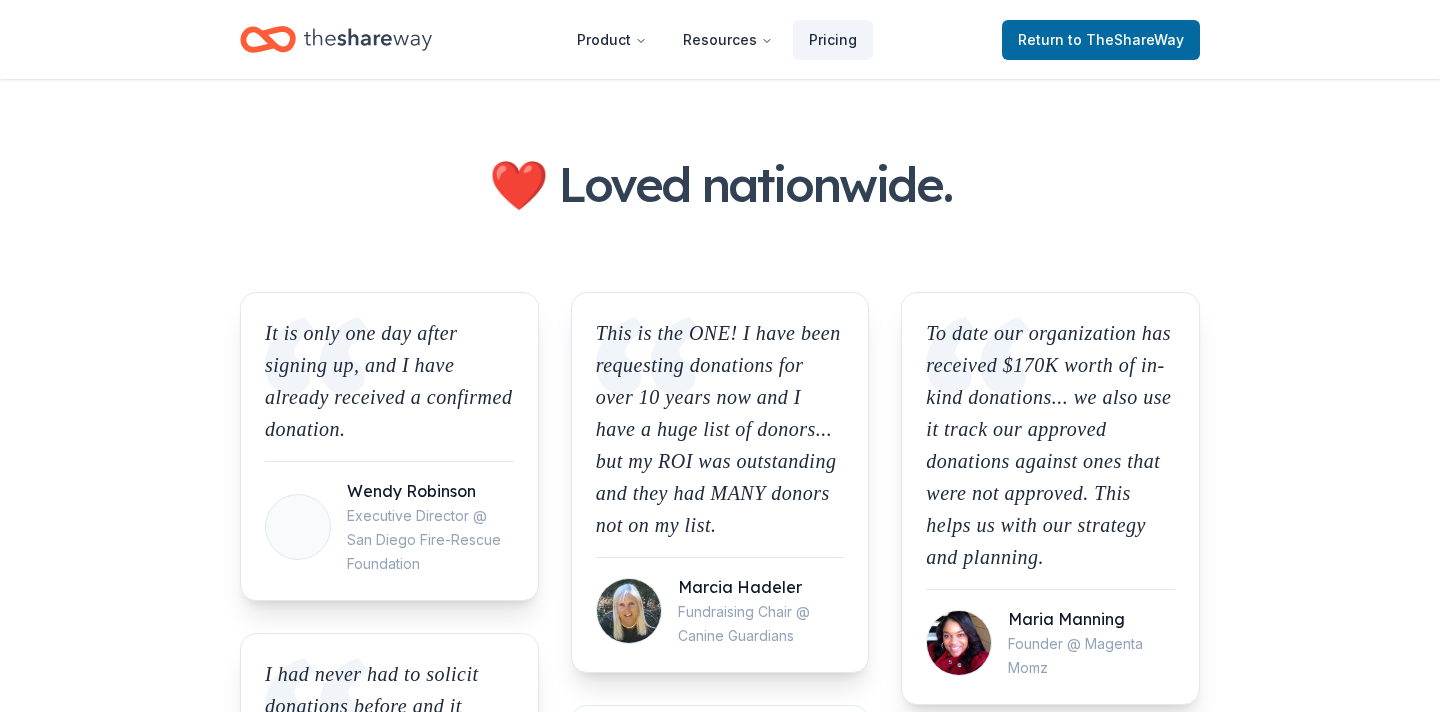 scroll, scrollTop: 1547, scrollLeft: 0, axis: vertical 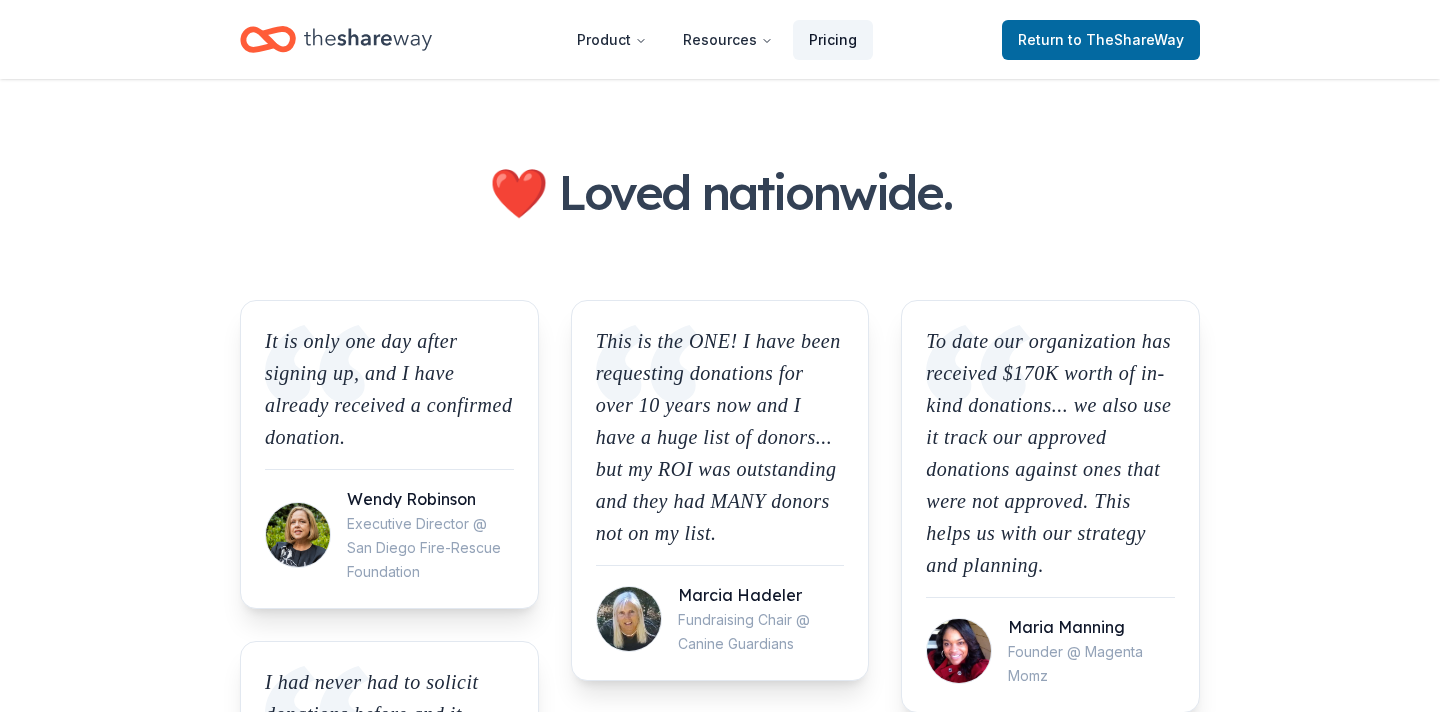 click on "Pricing" at bounding box center [833, 40] 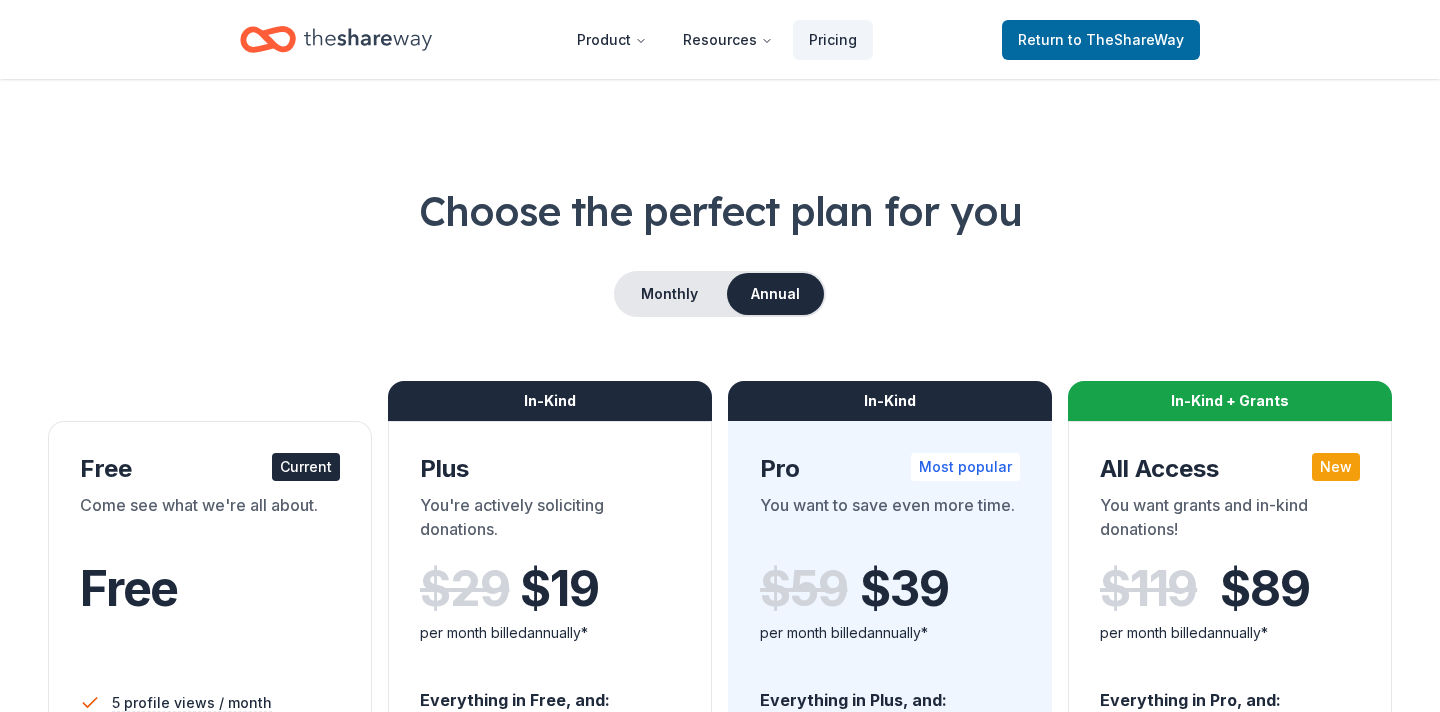 scroll, scrollTop: 0, scrollLeft: 0, axis: both 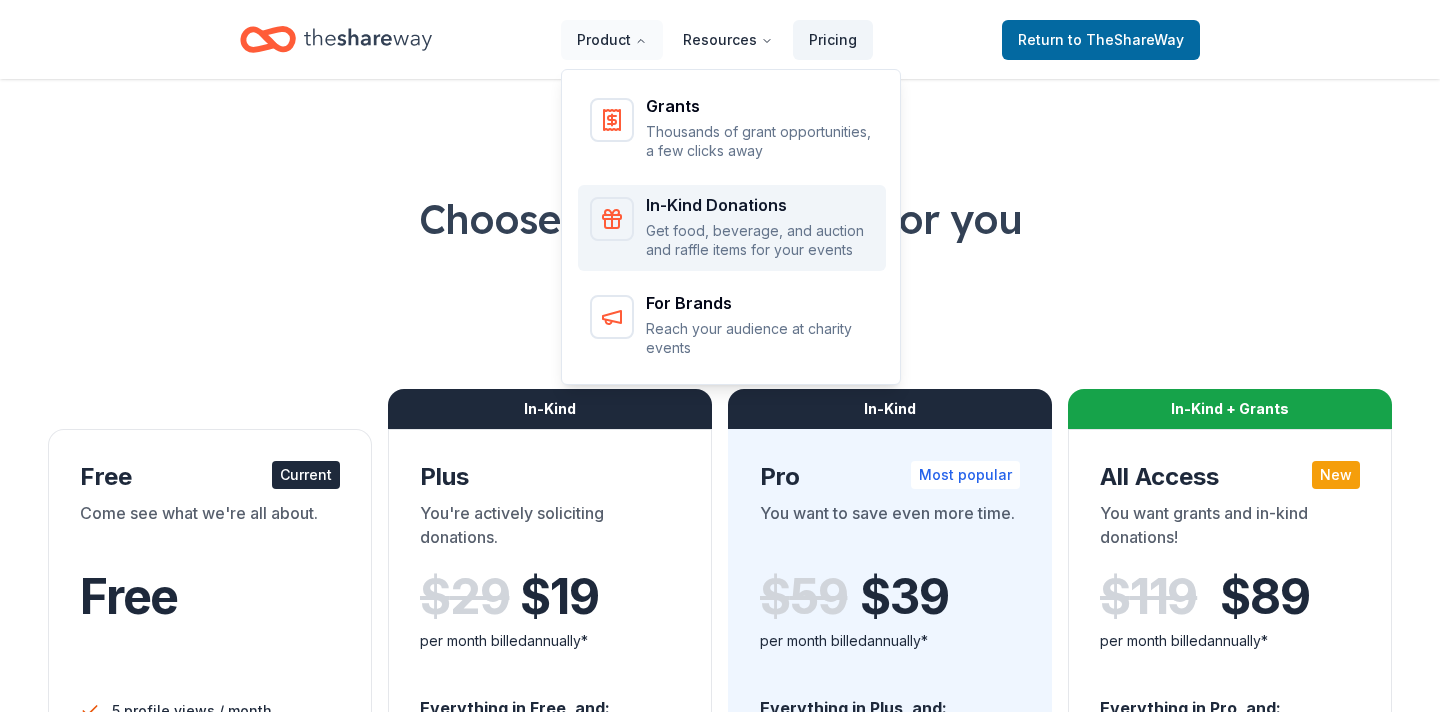 click on "Get food, beverage, and auction and raffle items for your events" at bounding box center (760, 240) 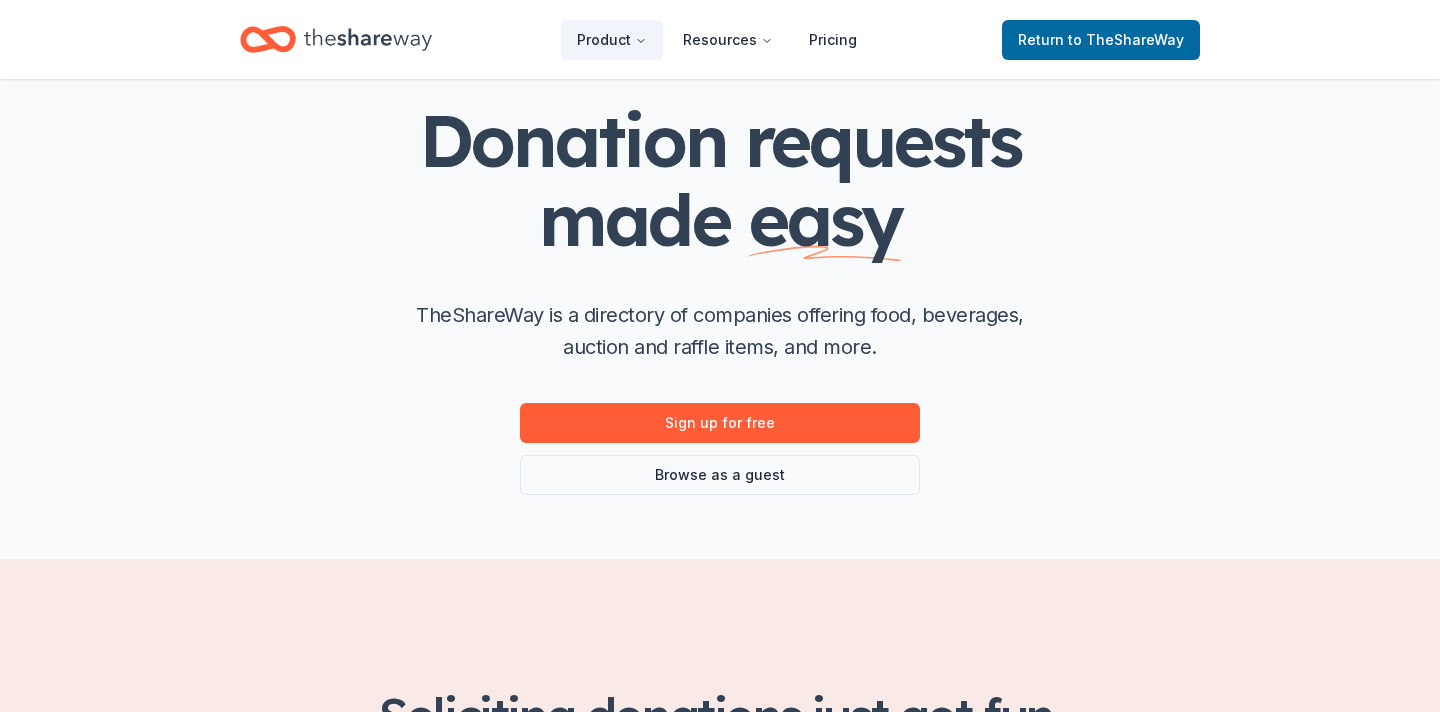 scroll, scrollTop: 107, scrollLeft: 0, axis: vertical 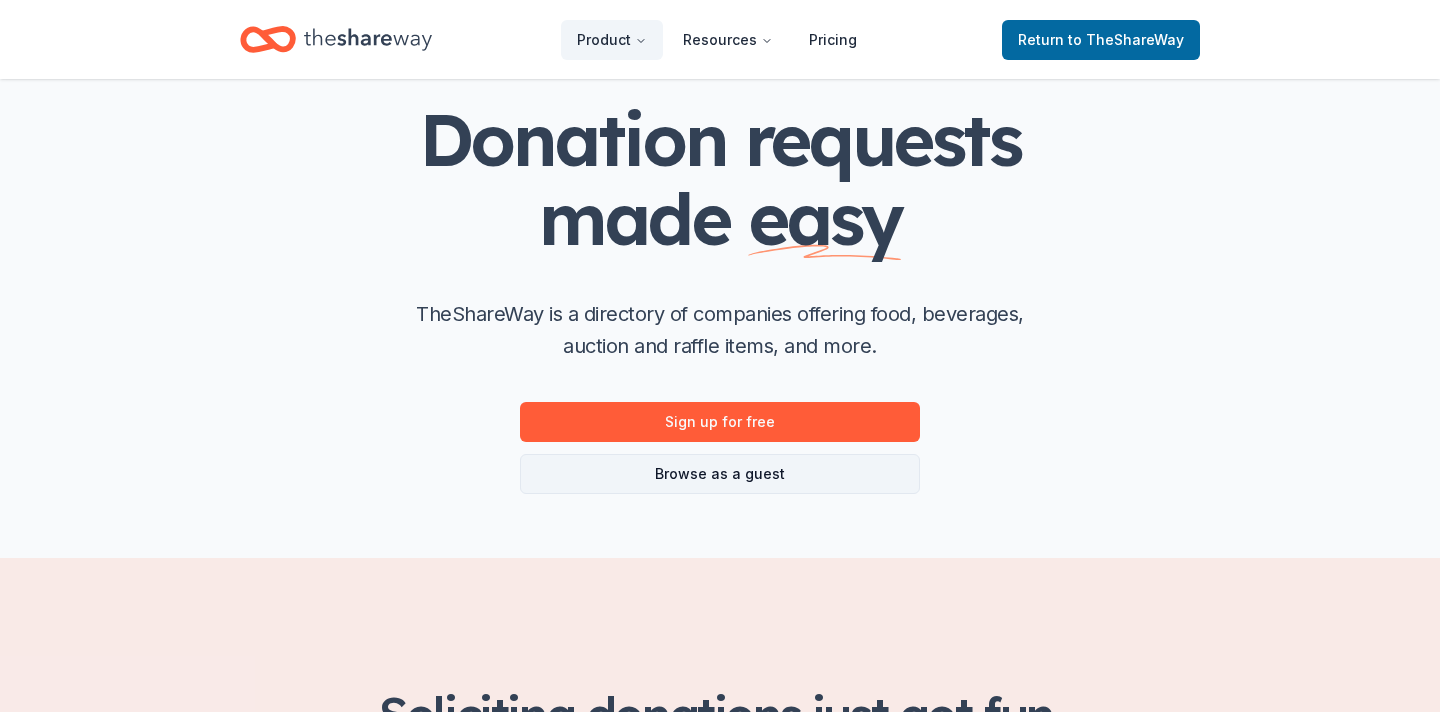 click on "Browse as a guest" at bounding box center [720, 474] 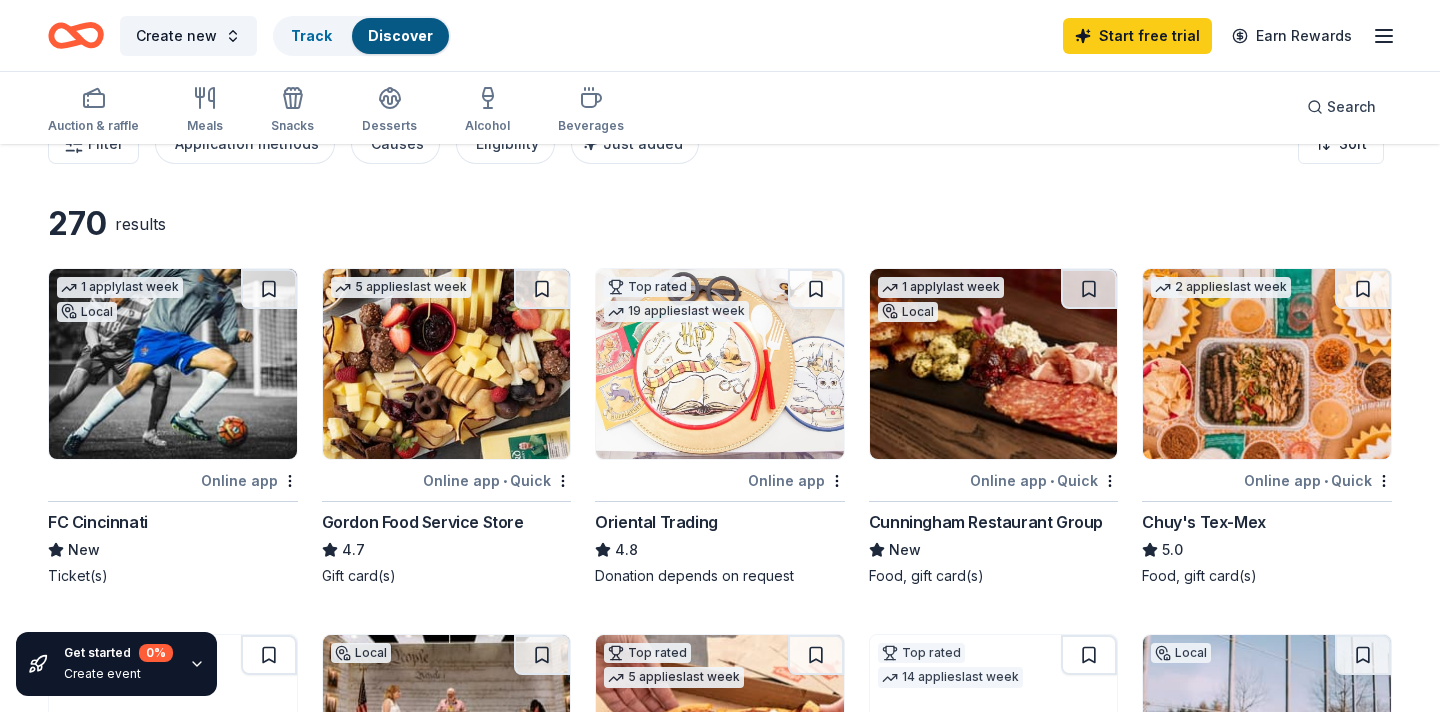scroll, scrollTop: 0, scrollLeft: 0, axis: both 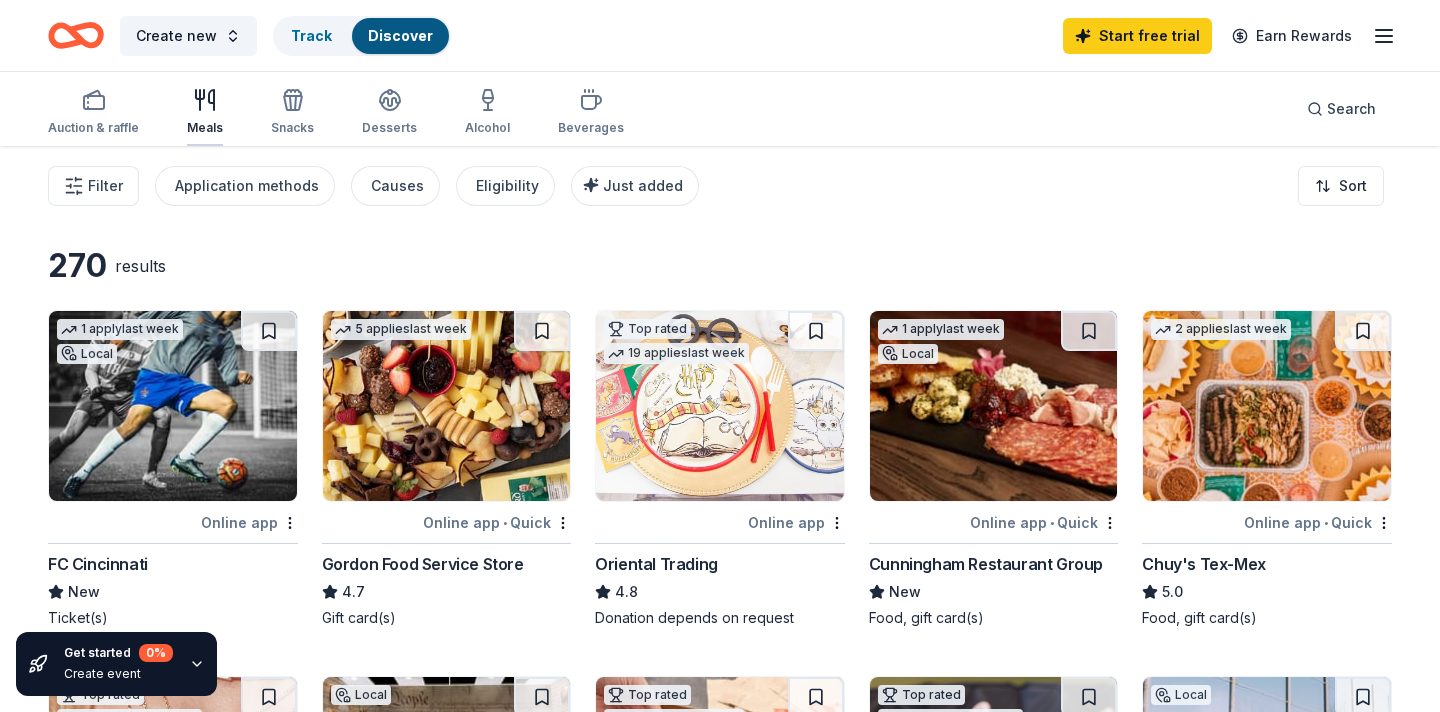click on "Meals" at bounding box center (205, 112) 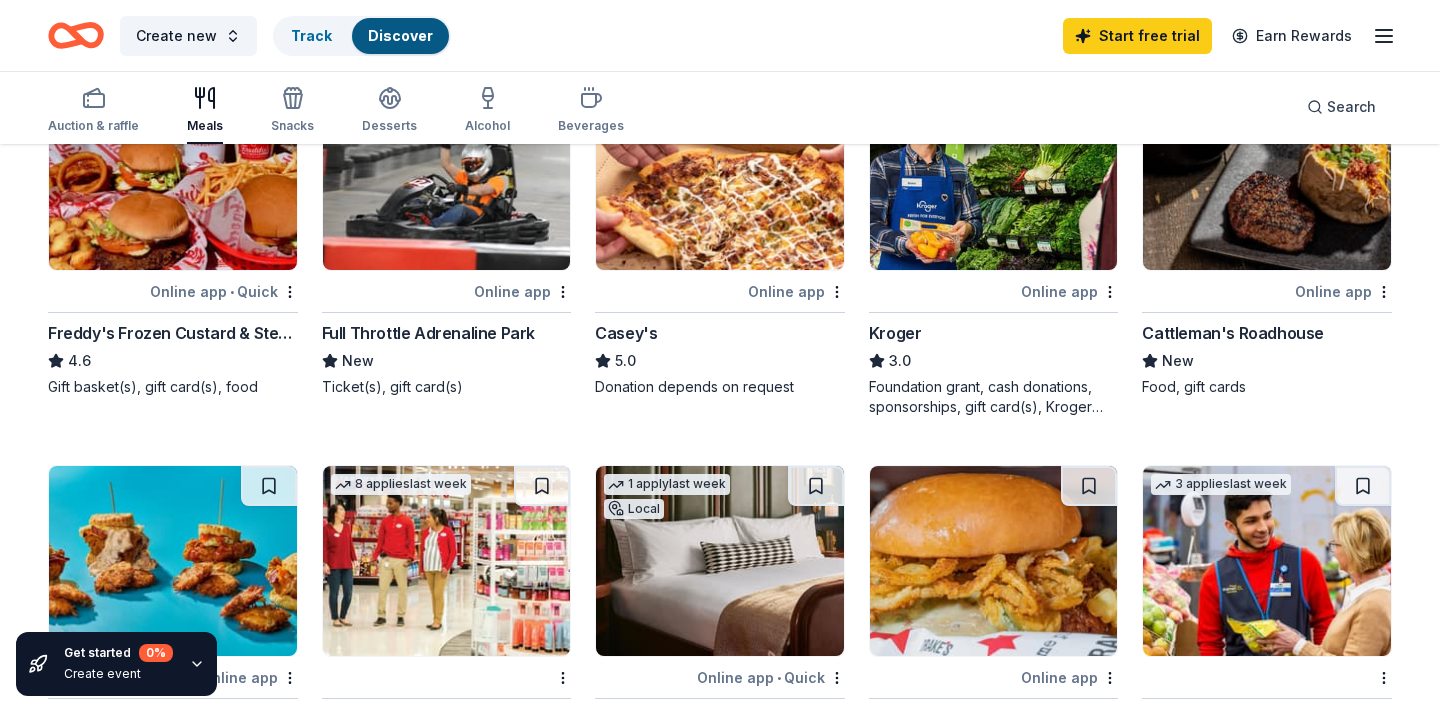 scroll, scrollTop: 0, scrollLeft: 0, axis: both 